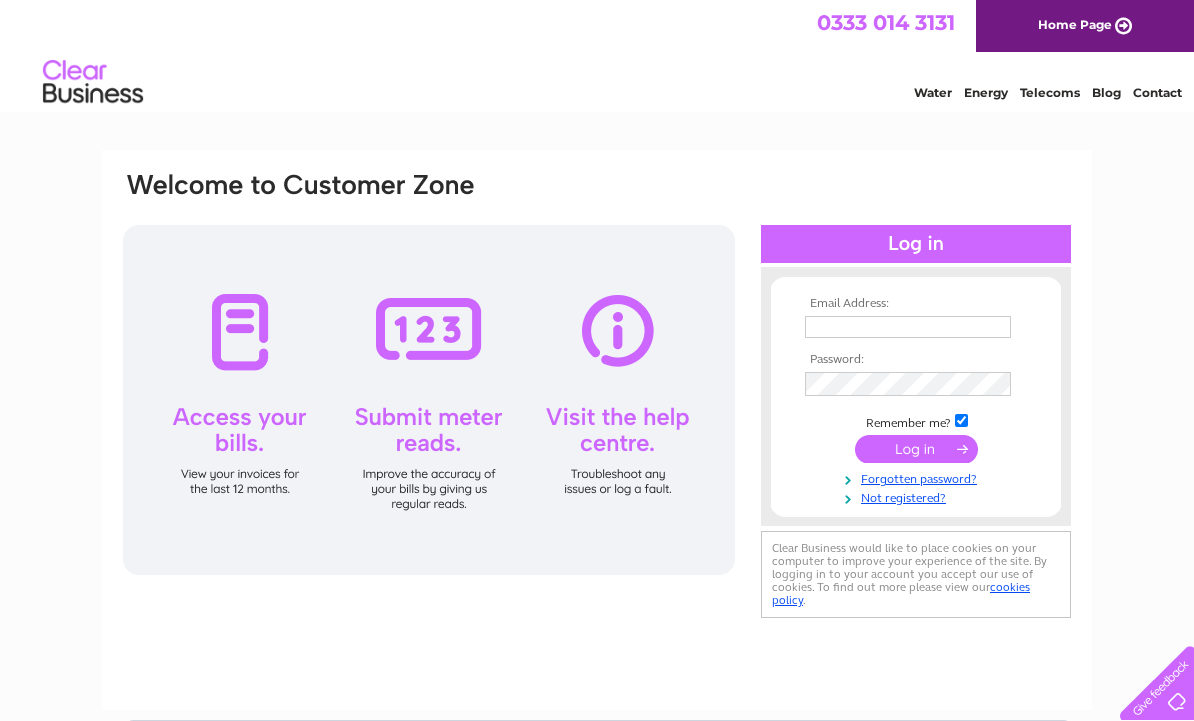 scroll, scrollTop: 0, scrollLeft: 0, axis: both 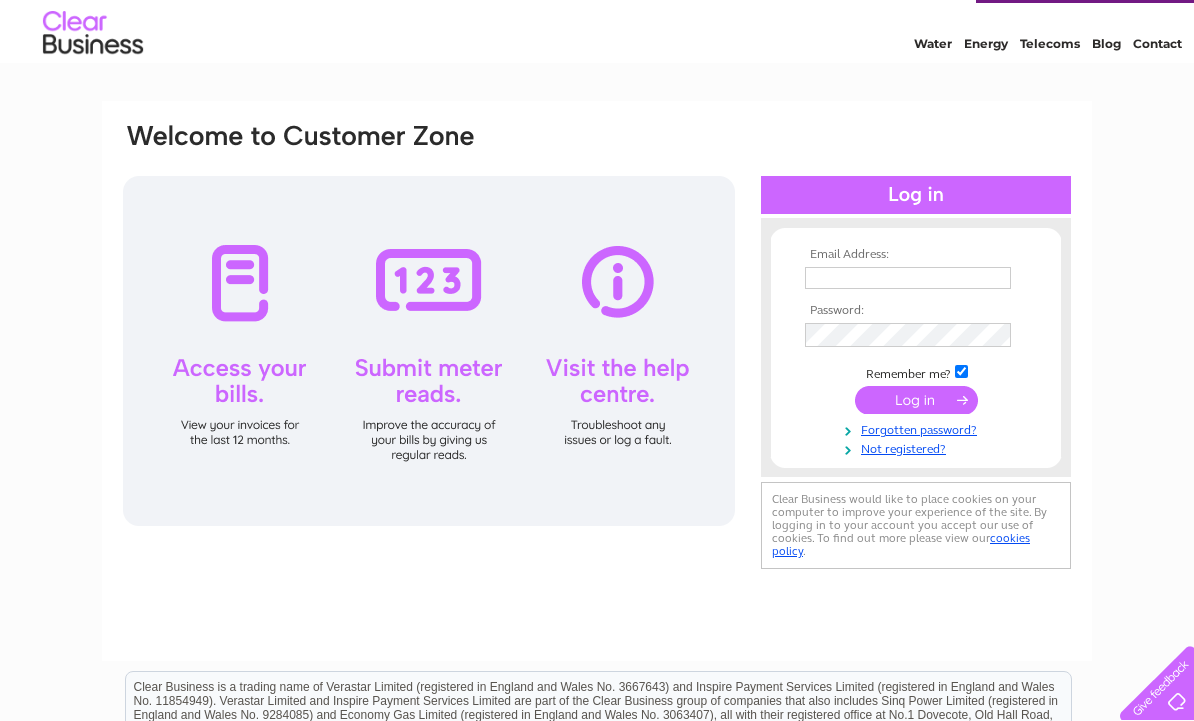click at bounding box center (908, 278) 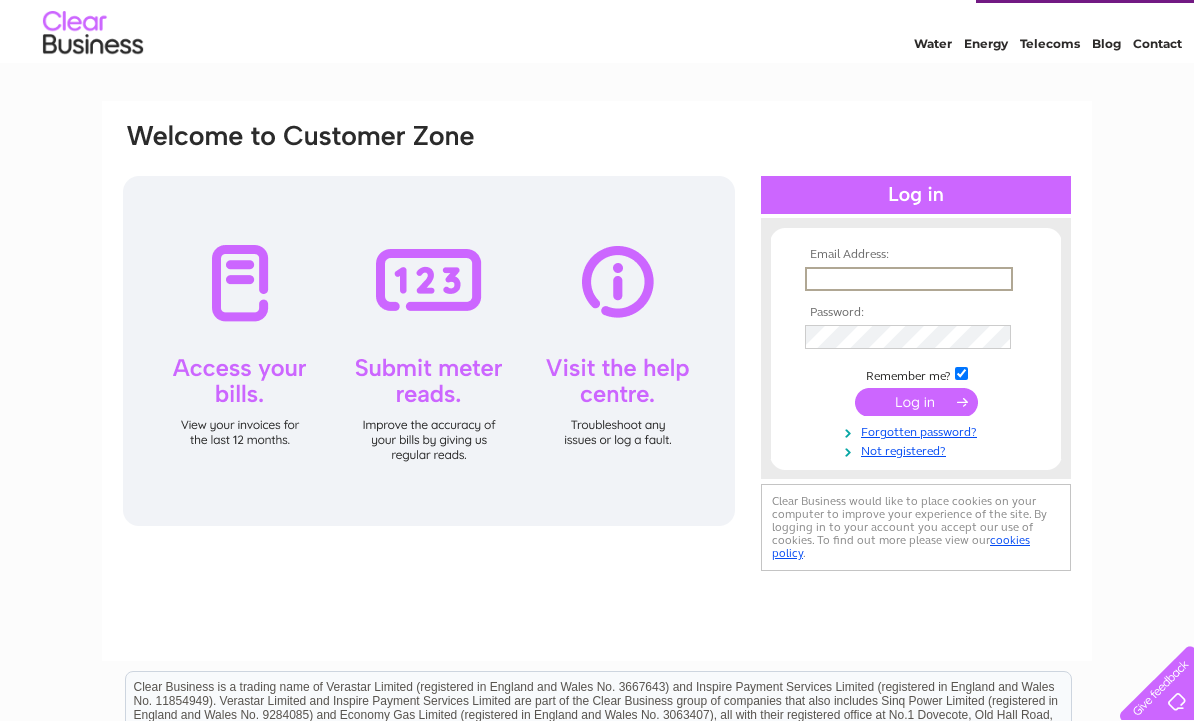 scroll, scrollTop: 48, scrollLeft: 0, axis: vertical 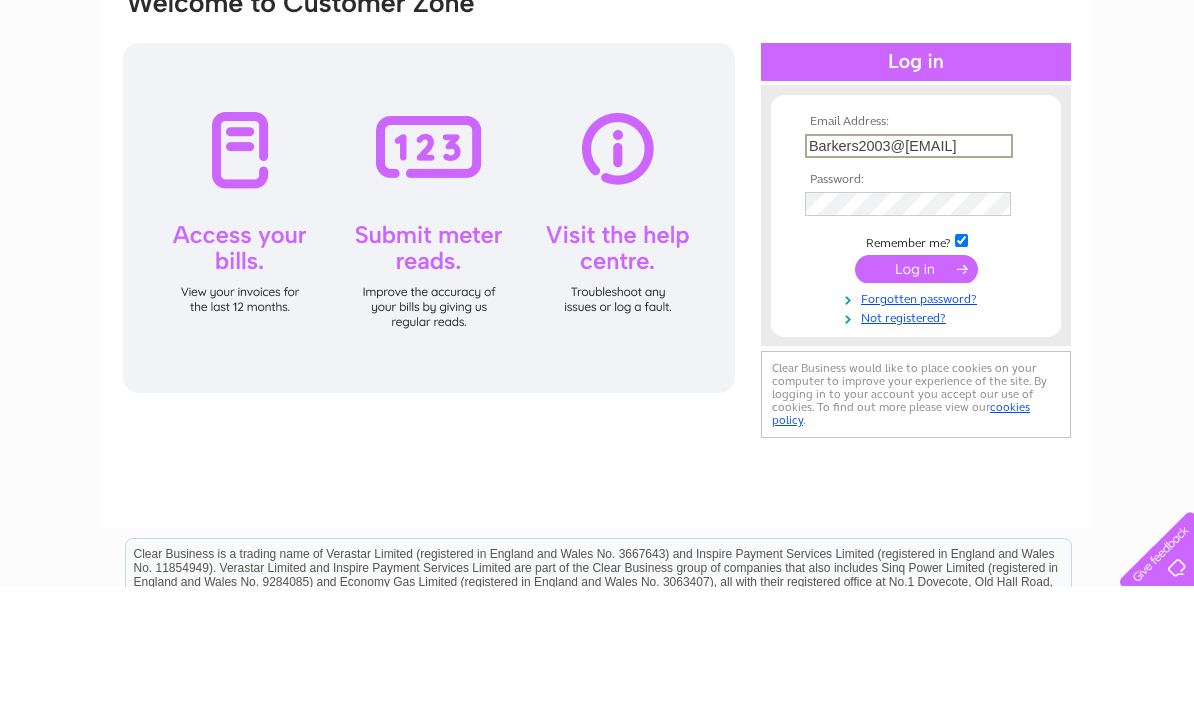 type on "Barkers2003@gmail.com" 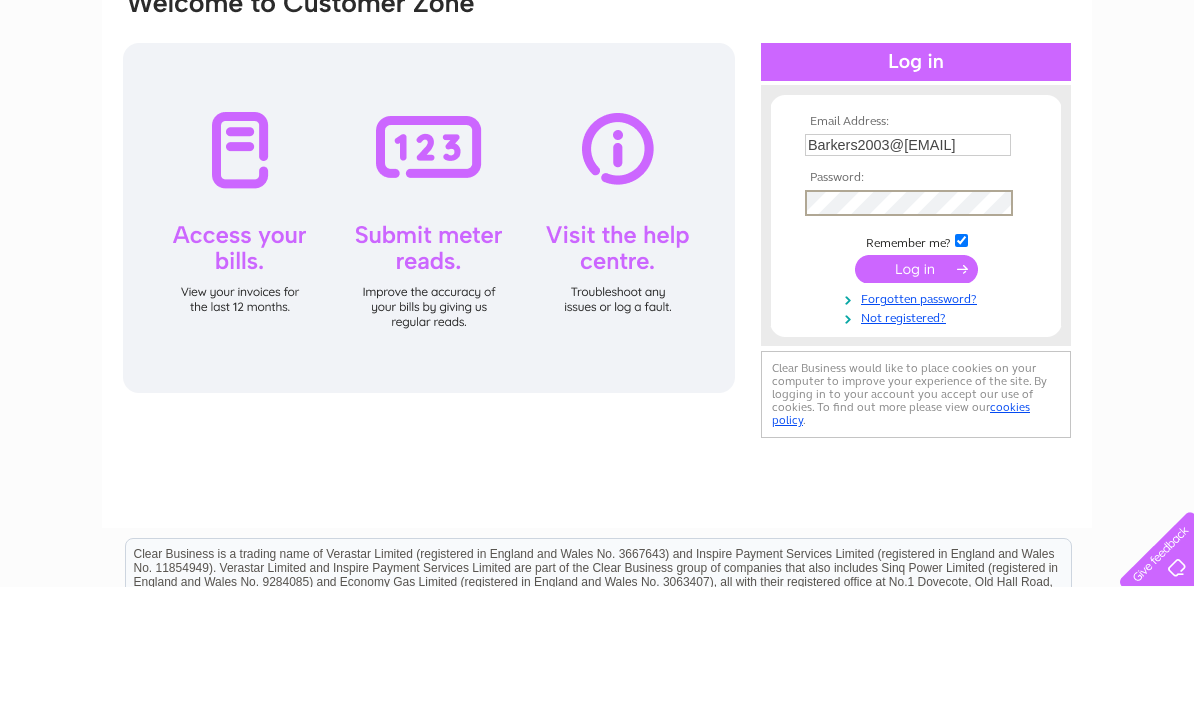 click at bounding box center (916, 403) 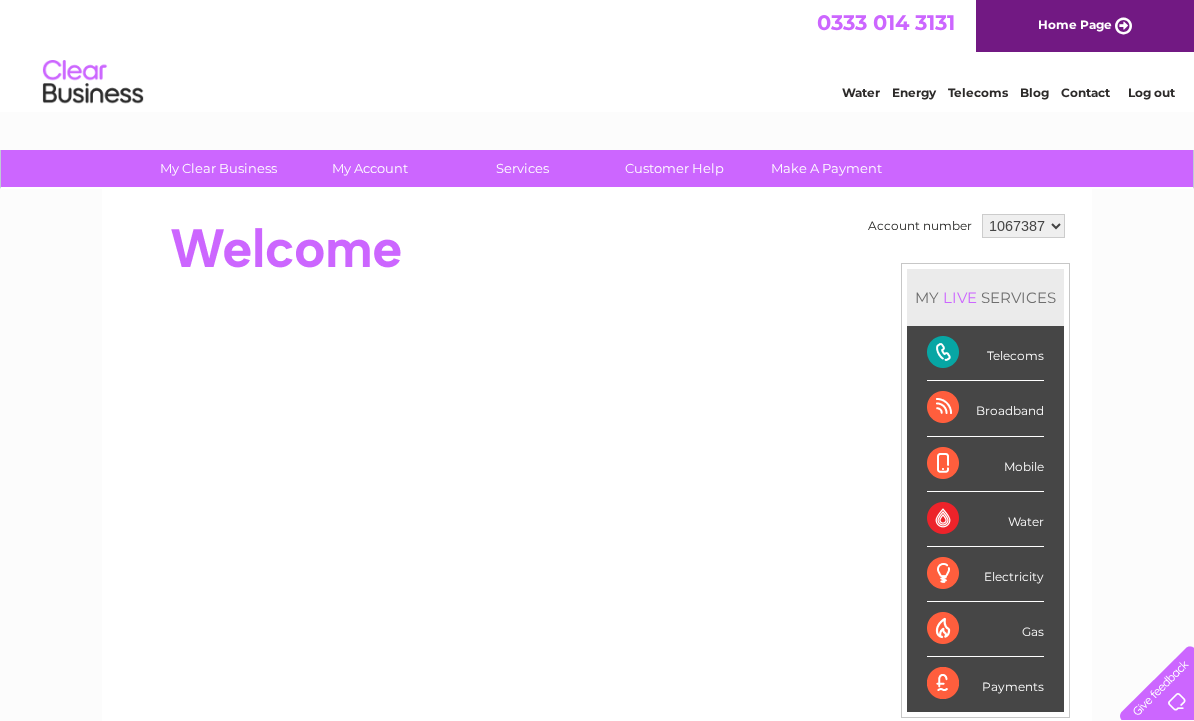 scroll, scrollTop: 0, scrollLeft: 0, axis: both 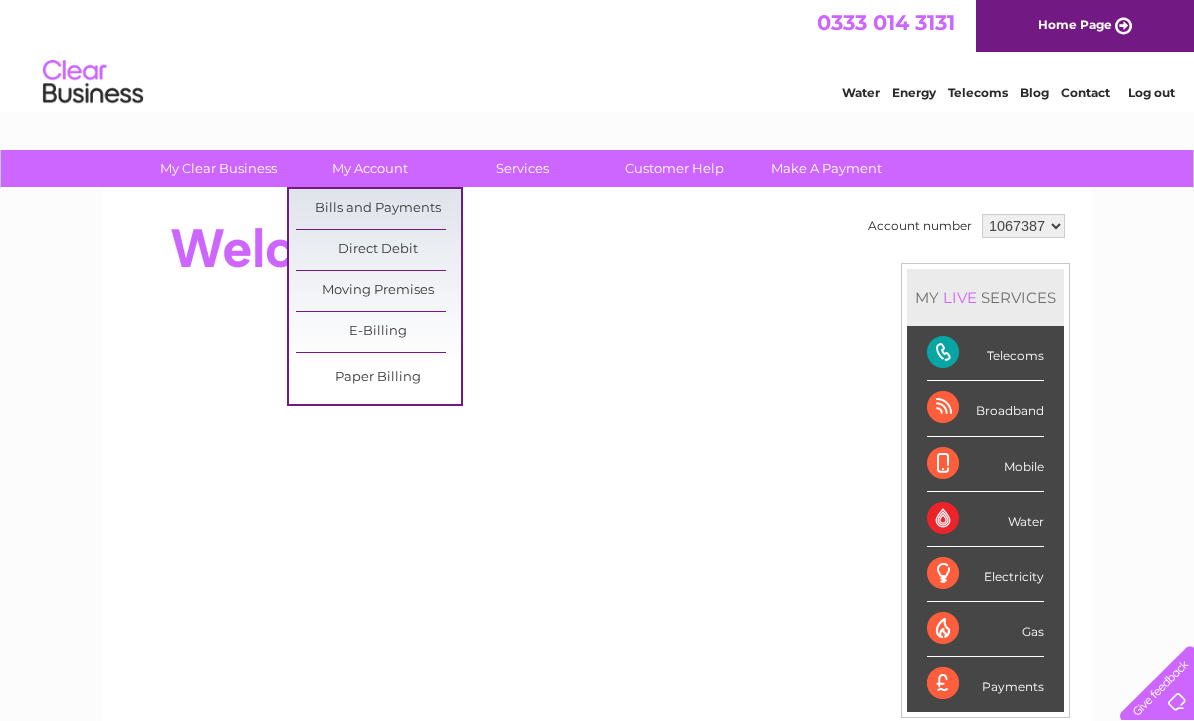click on "Bills and Payments" at bounding box center (378, 209) 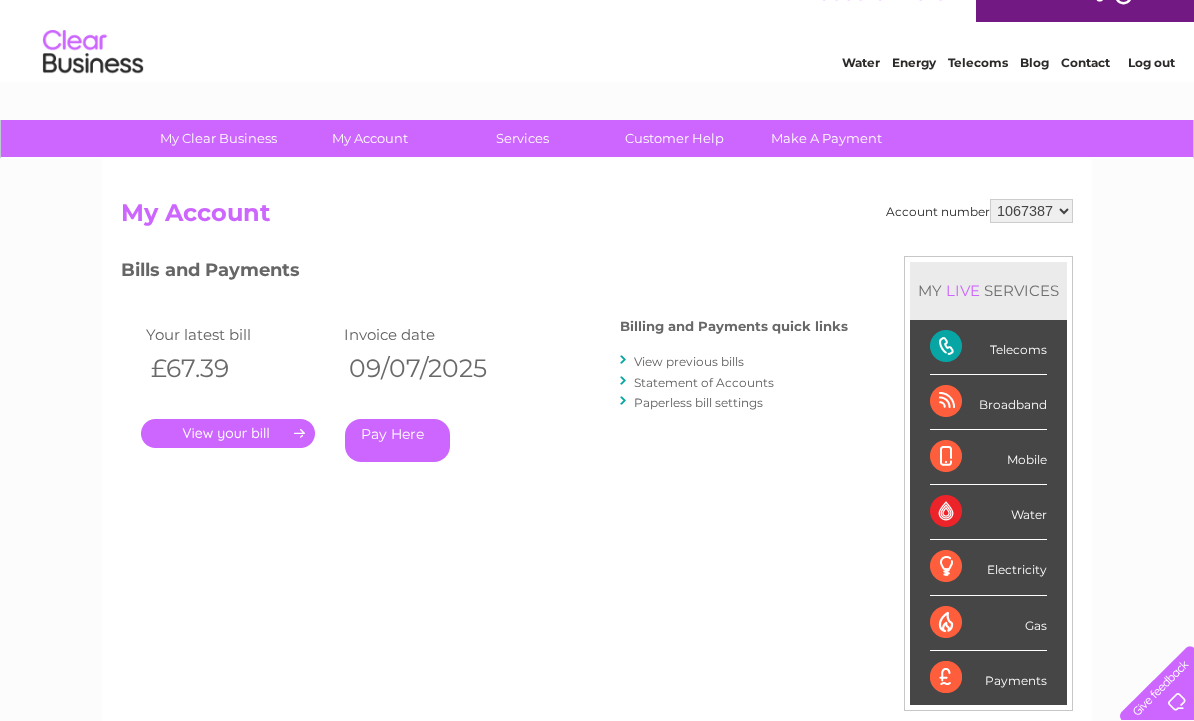scroll, scrollTop: 53, scrollLeft: 0, axis: vertical 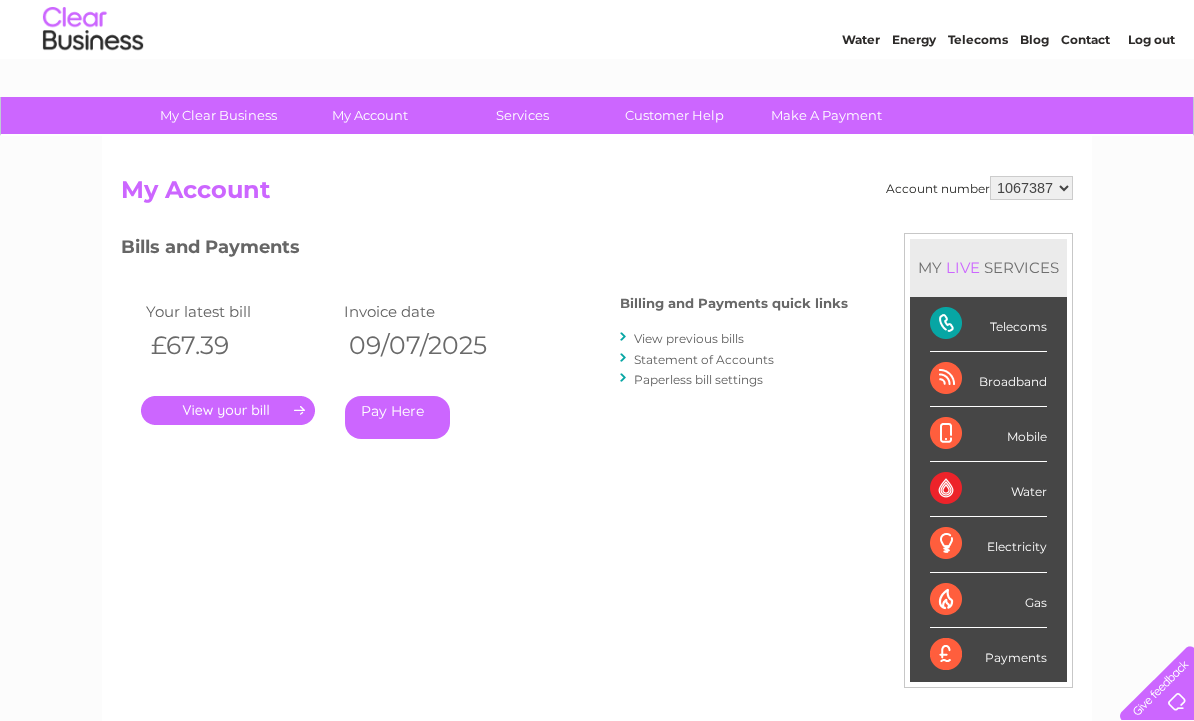 click on "." at bounding box center (228, 410) 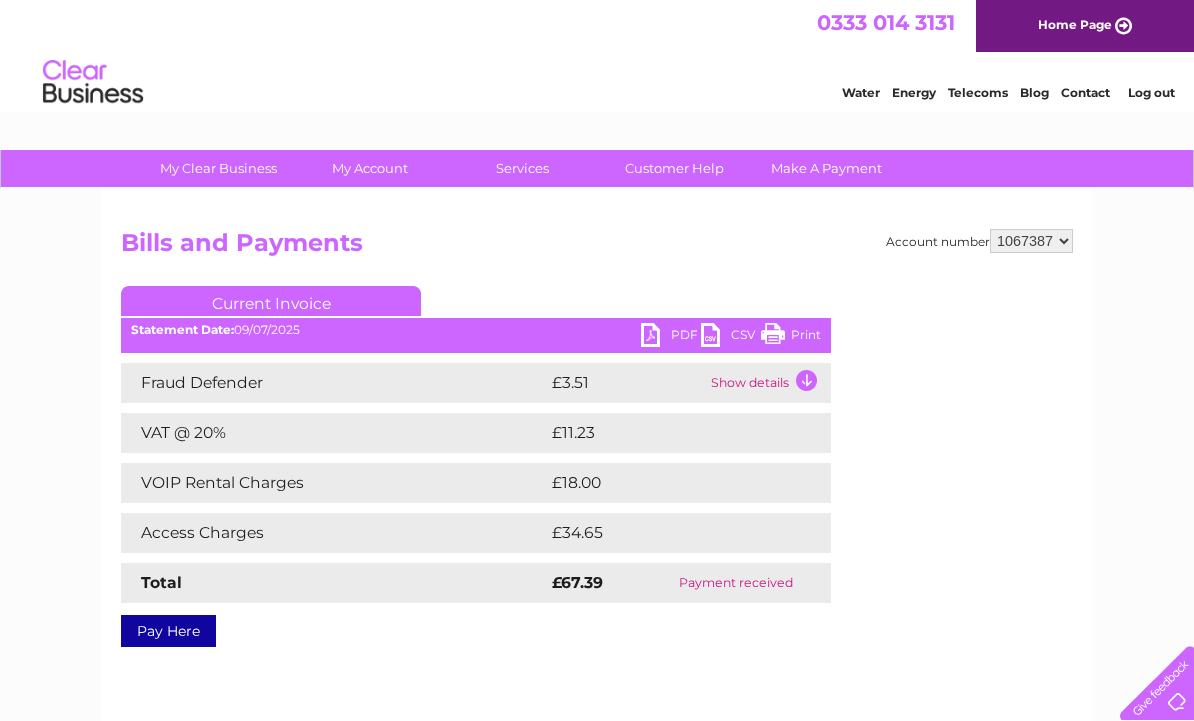 scroll, scrollTop: 0, scrollLeft: 0, axis: both 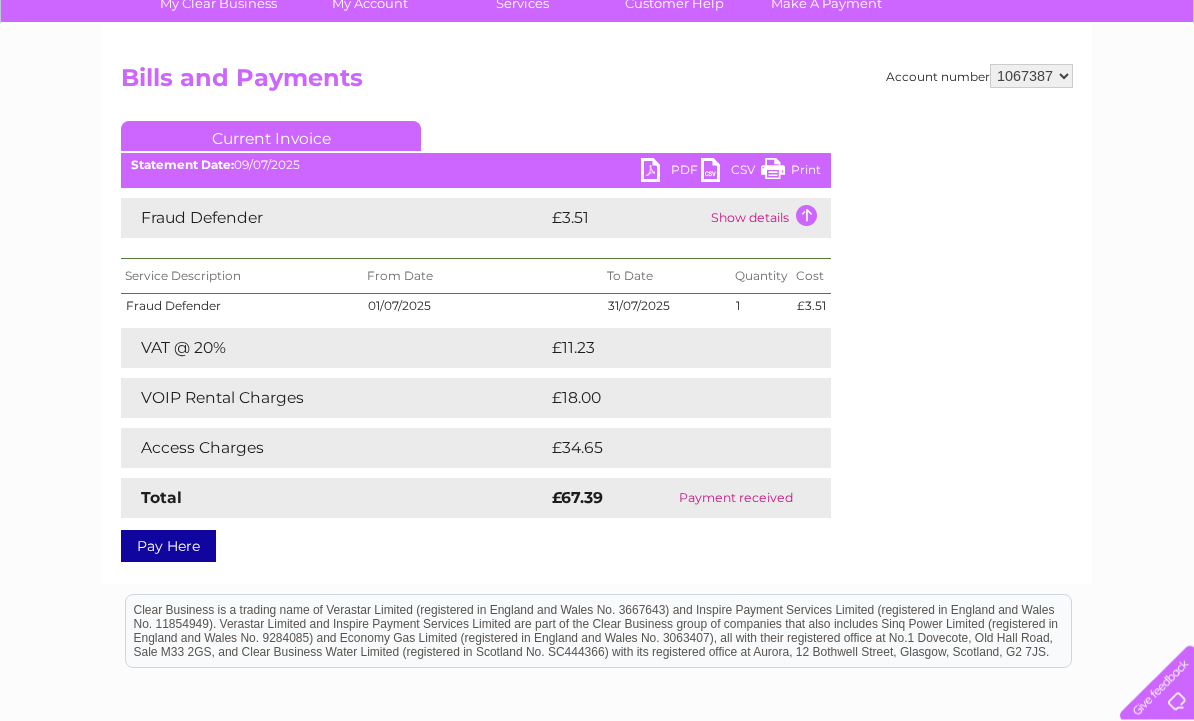 click on "CSV" at bounding box center [731, 173] 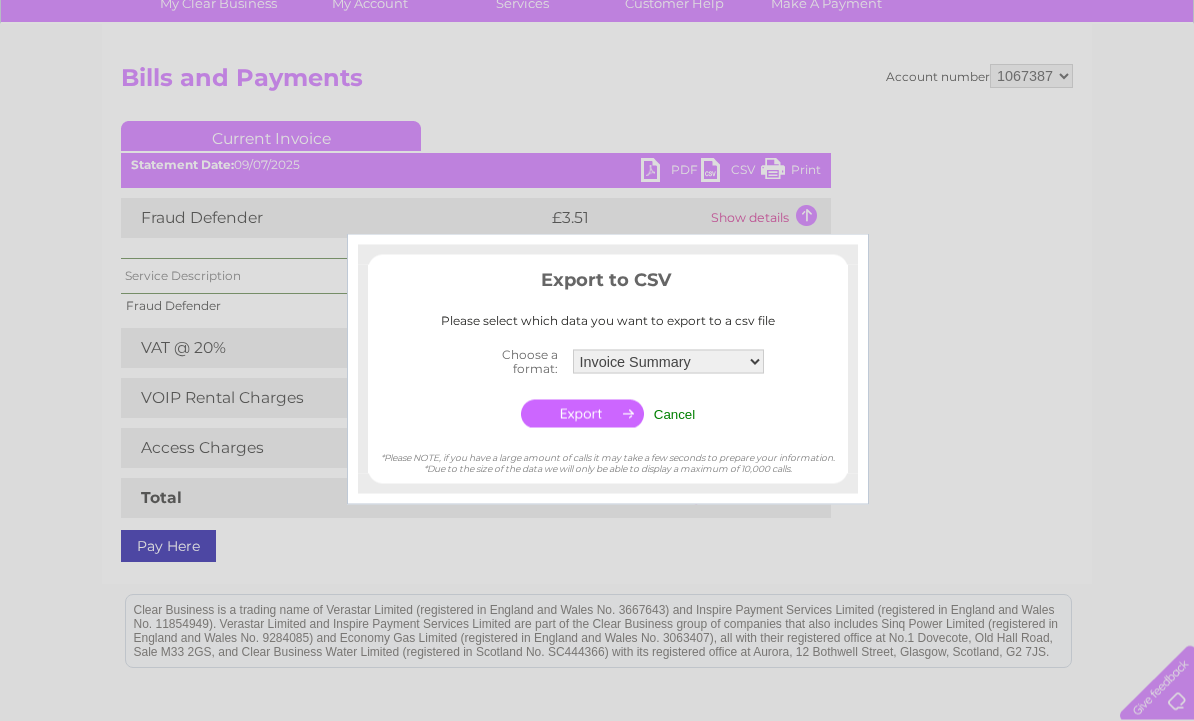 scroll, scrollTop: 63, scrollLeft: 0, axis: vertical 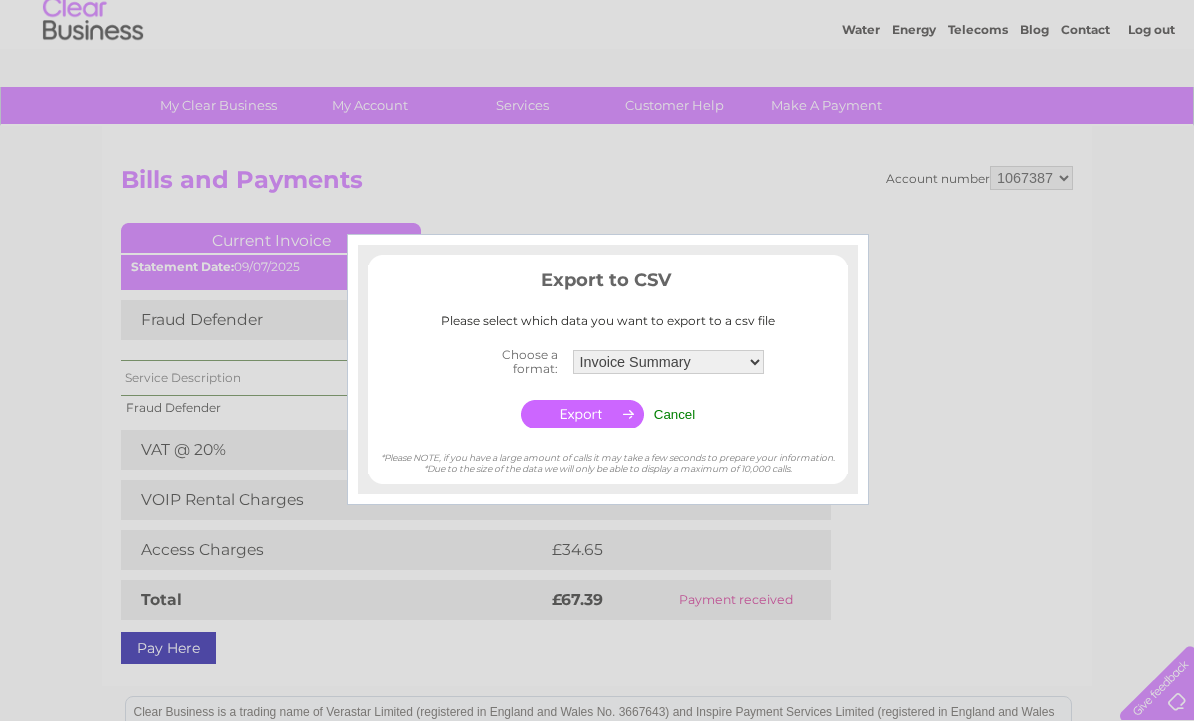 click on "Invoice Summary
Service Charge Summary" at bounding box center [668, 362] 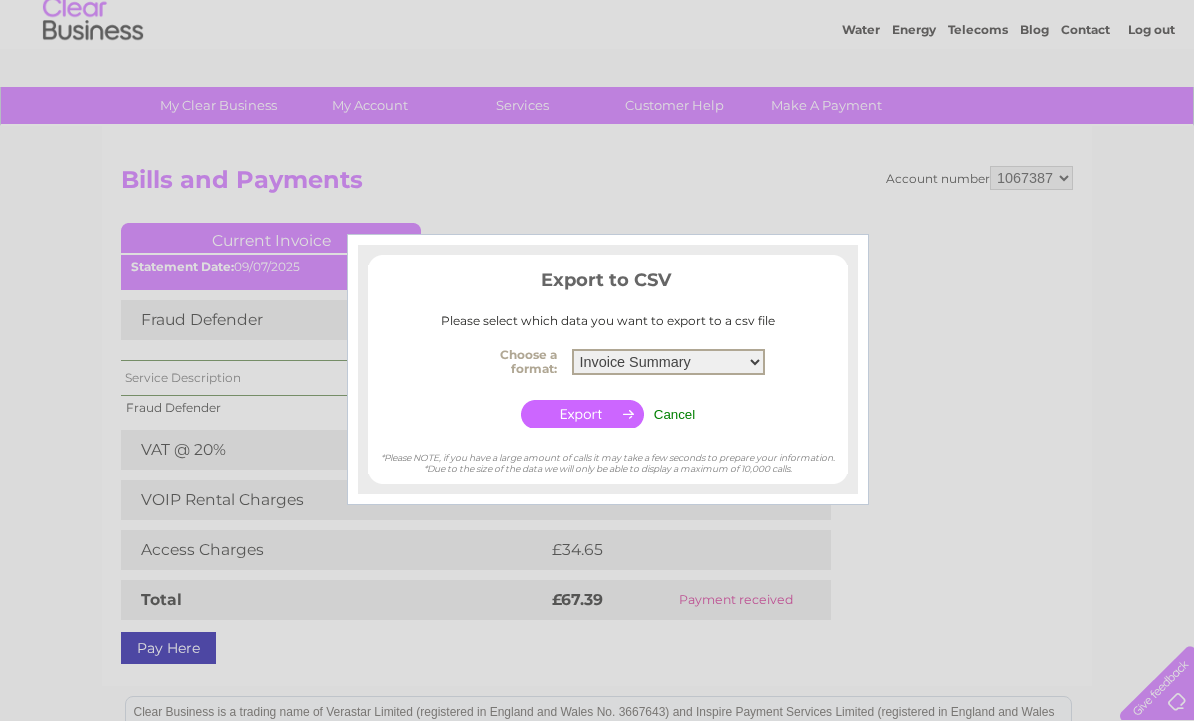 click on "Cancel" at bounding box center (675, 414) 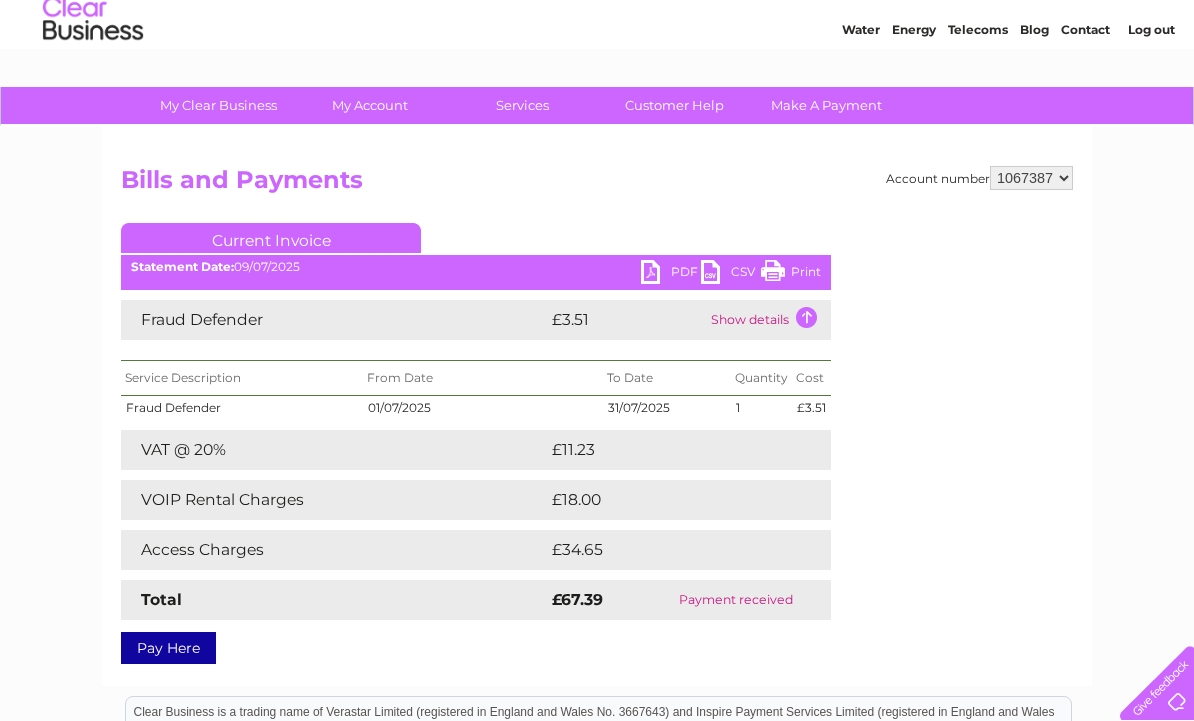 click on "PDF" at bounding box center [671, 274] 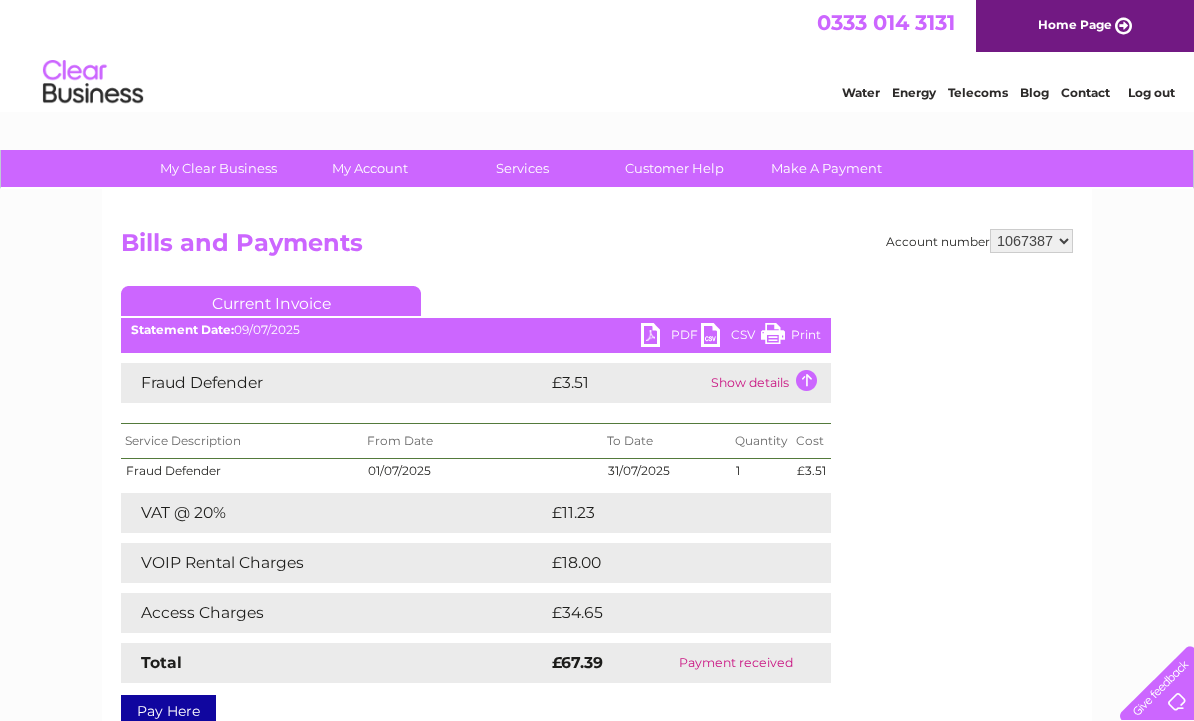 scroll, scrollTop: 63, scrollLeft: 0, axis: vertical 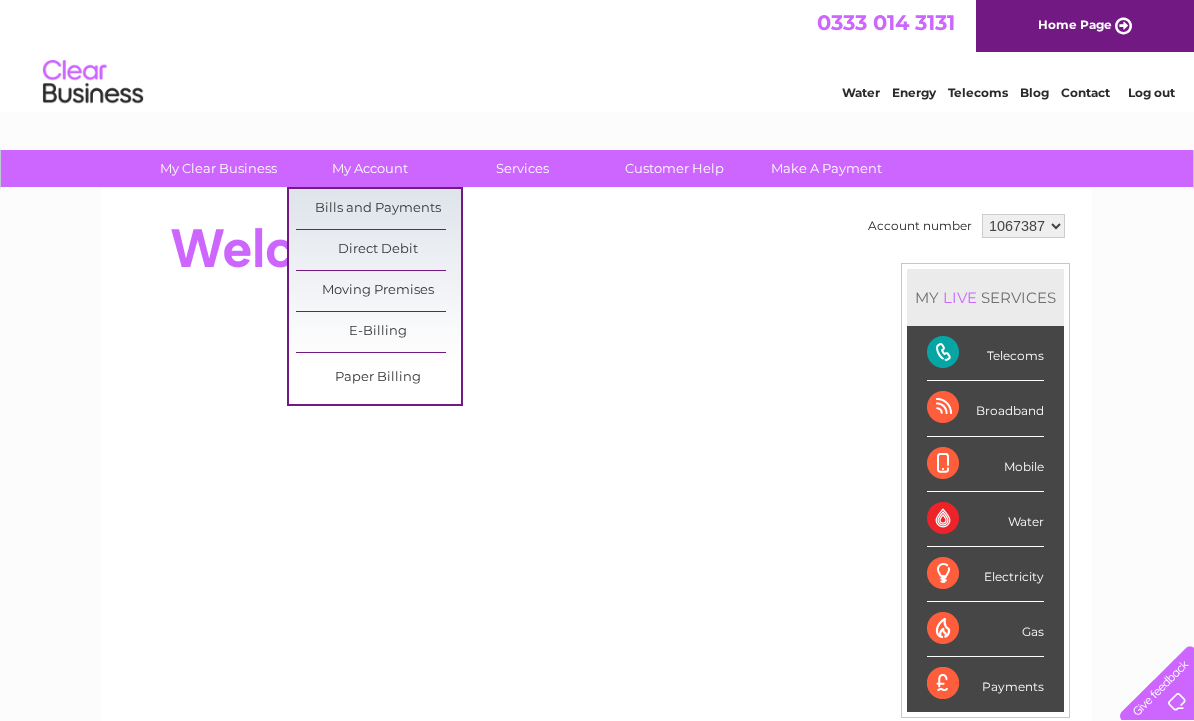 click on "Bills and Payments" at bounding box center [378, 209] 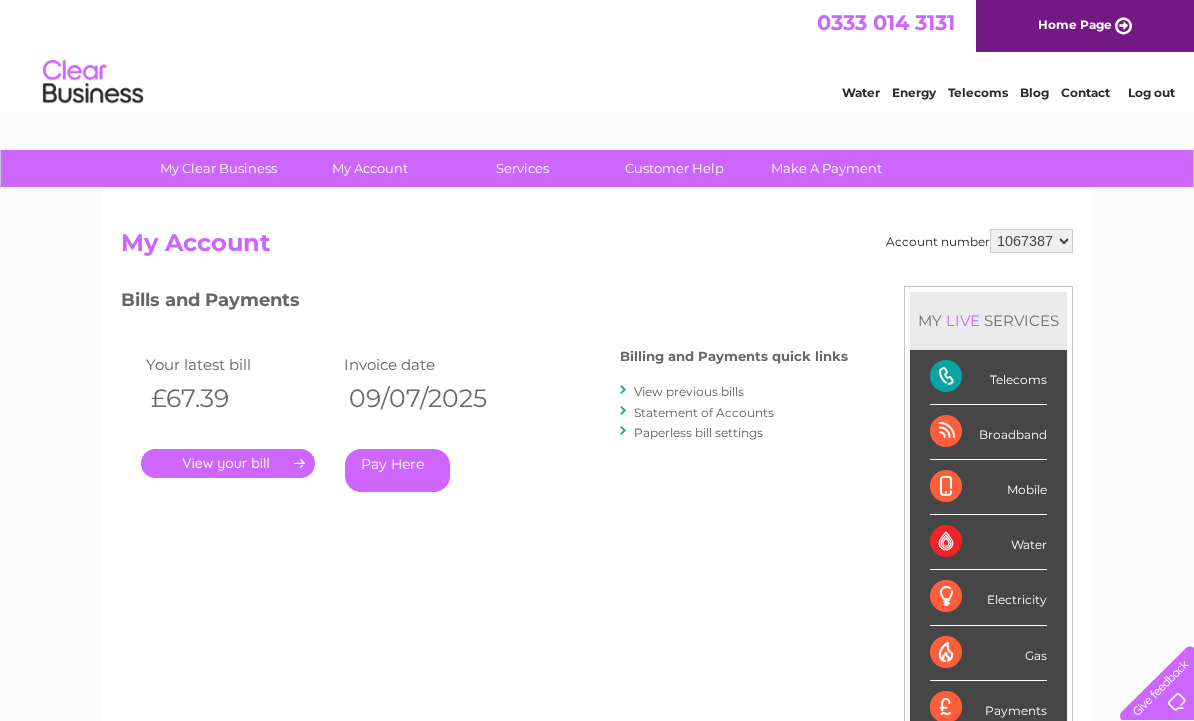 scroll, scrollTop: 0, scrollLeft: 0, axis: both 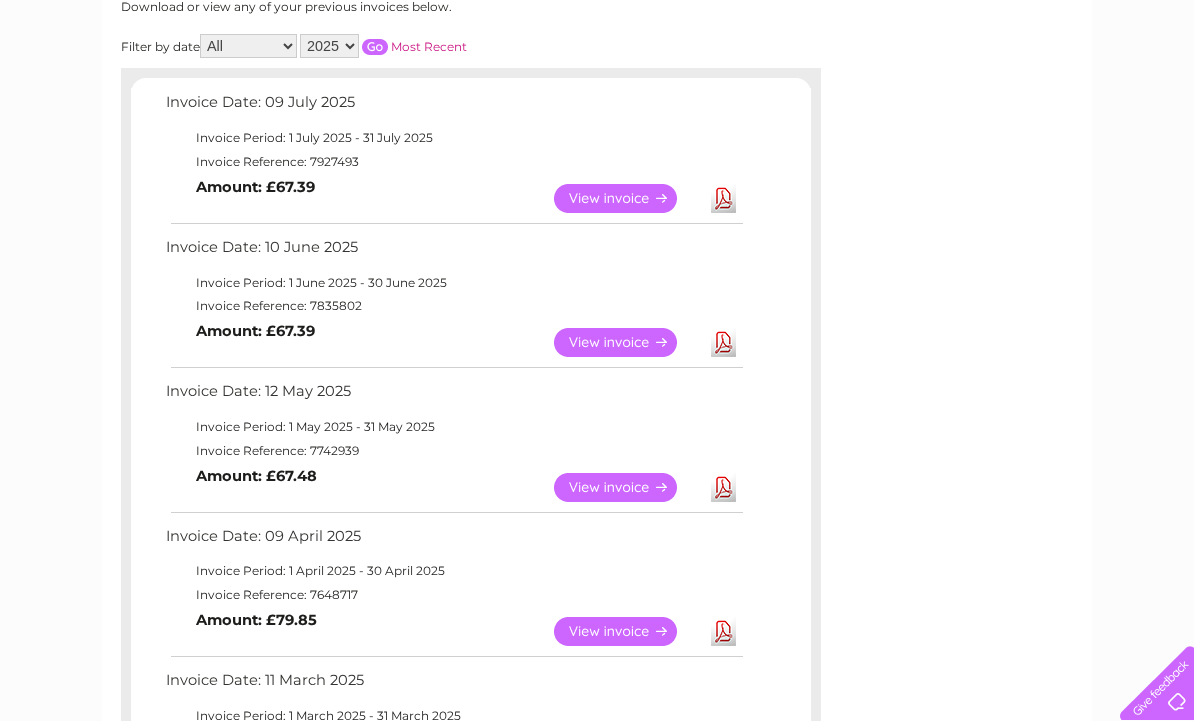 click on "View" at bounding box center [627, 487] 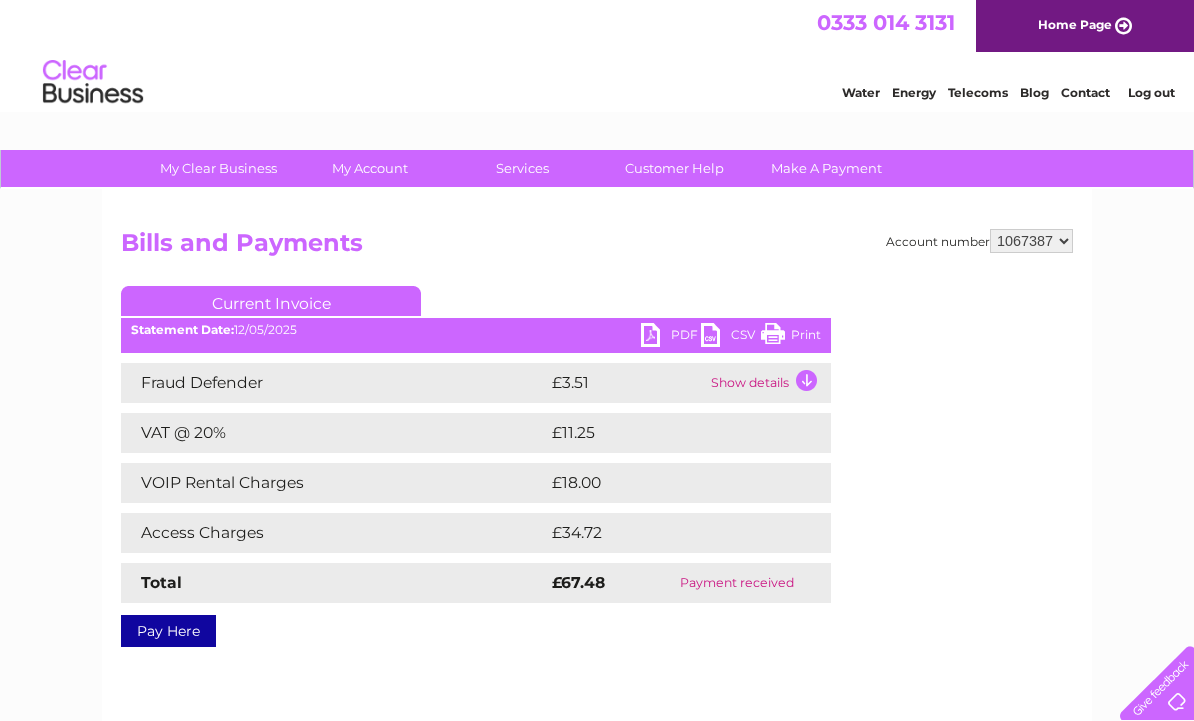 scroll, scrollTop: 0, scrollLeft: 0, axis: both 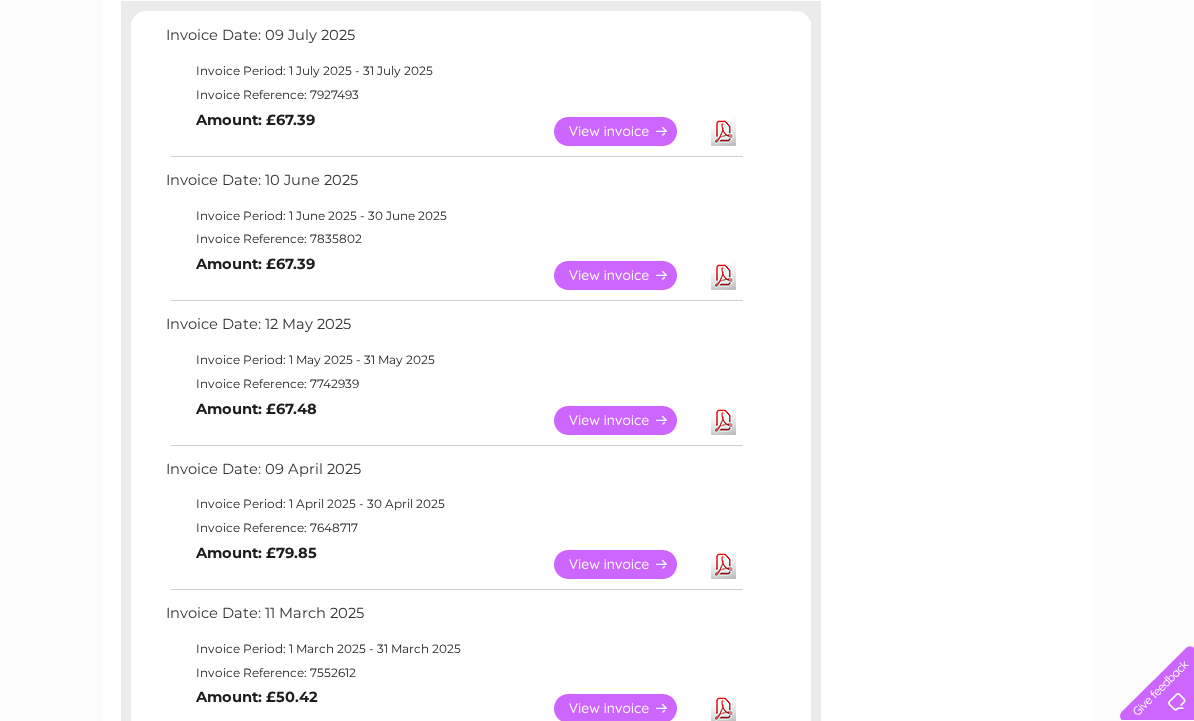 click on "Download" at bounding box center [723, 275] 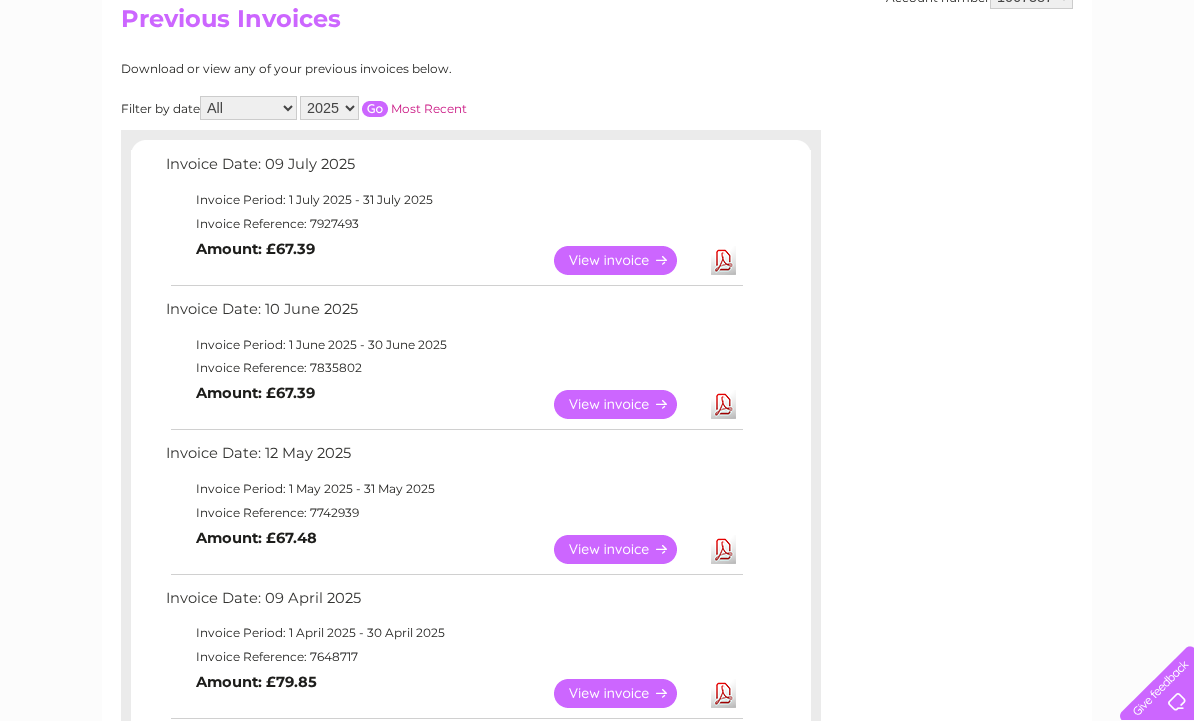 scroll, scrollTop: 223, scrollLeft: 0, axis: vertical 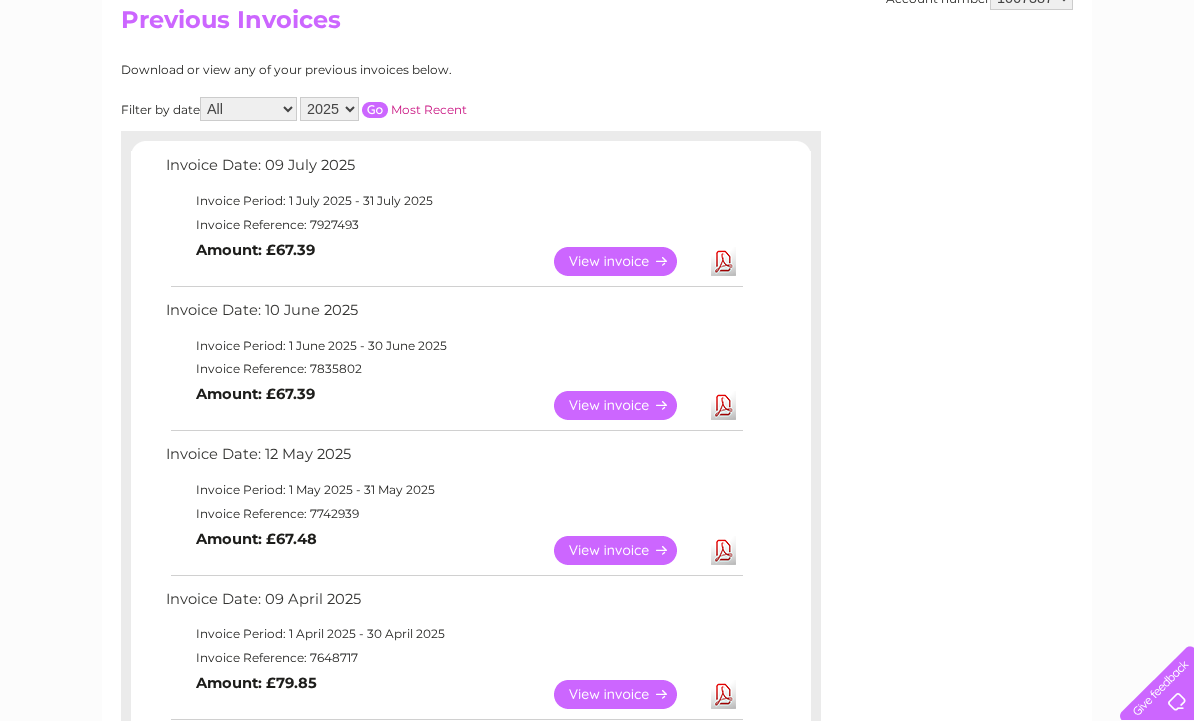 click on "Download" at bounding box center [723, 405] 